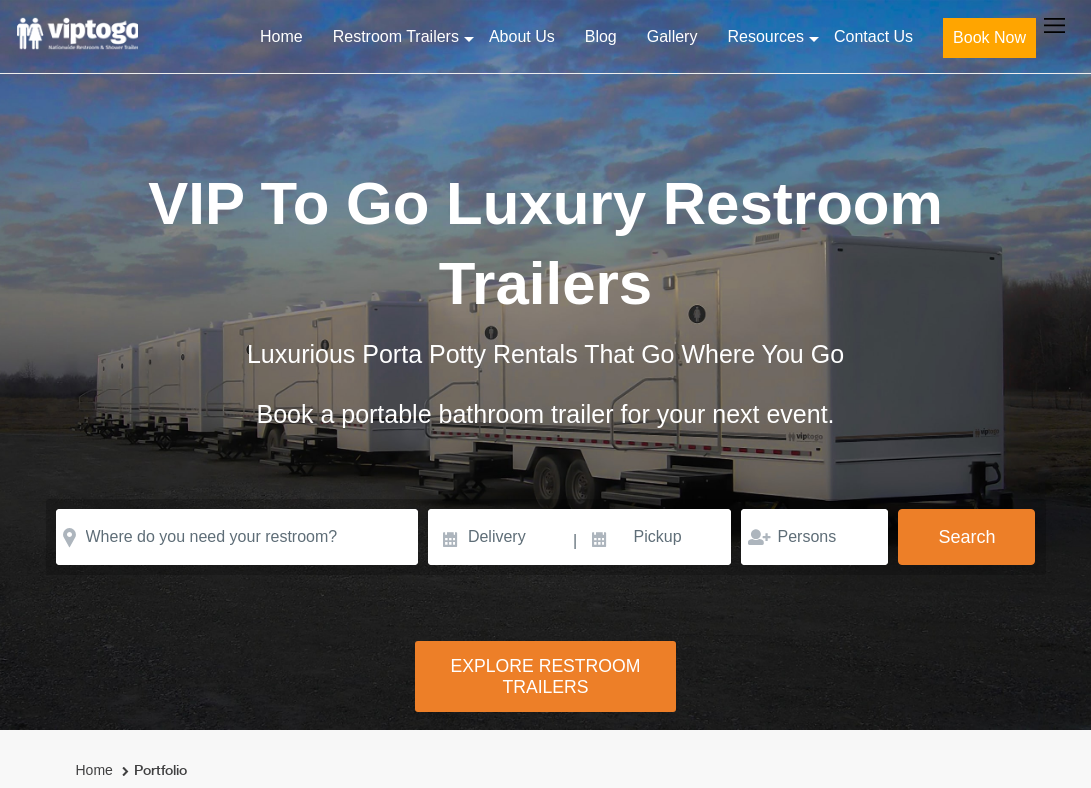 scroll, scrollTop: 0, scrollLeft: 0, axis: both 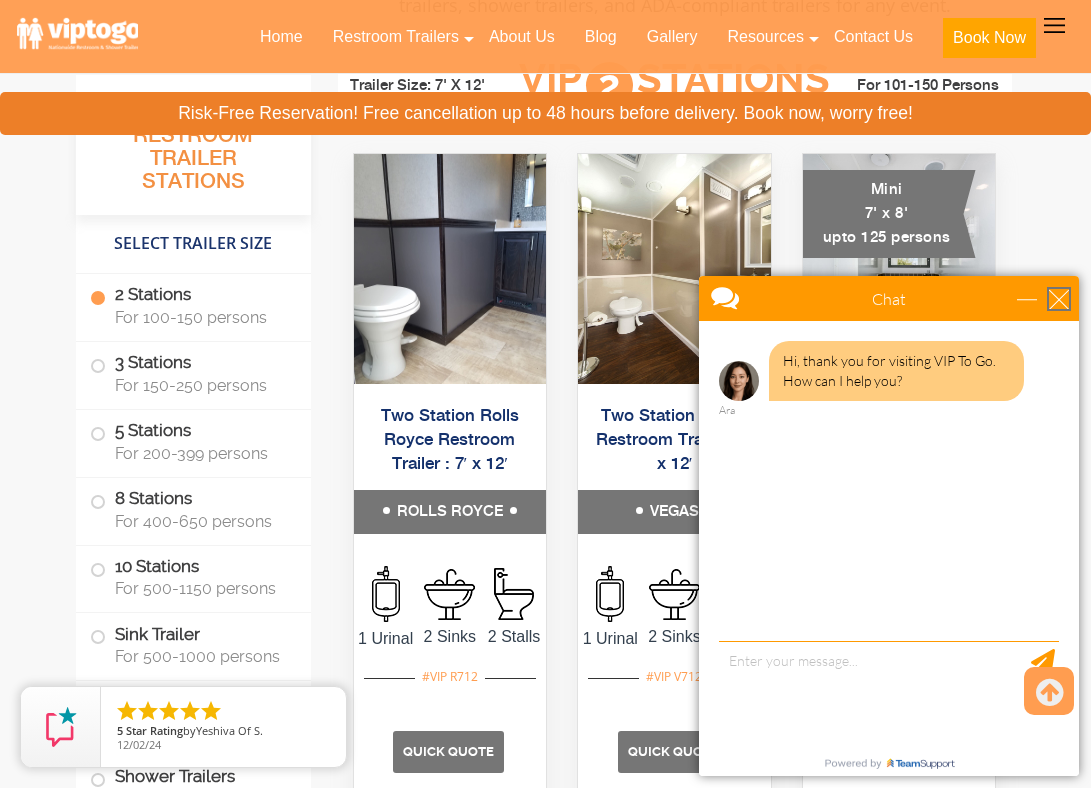 click at bounding box center [1059, 299] 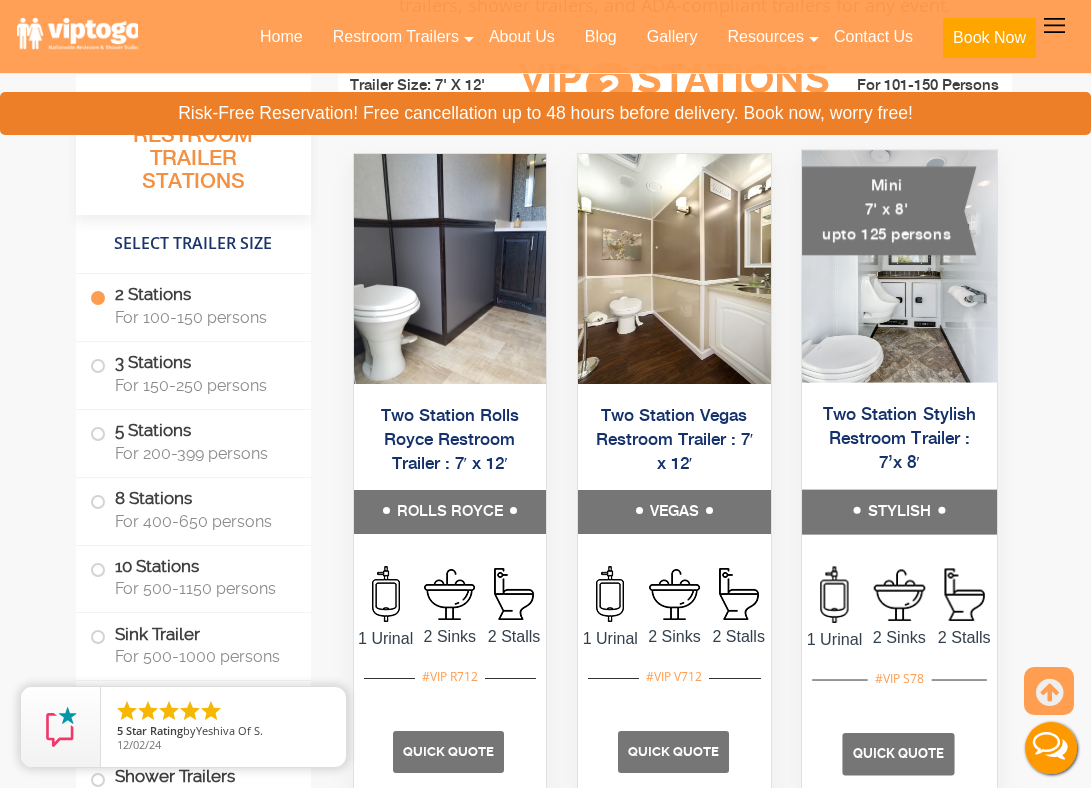 scroll, scrollTop: 0, scrollLeft: 0, axis: both 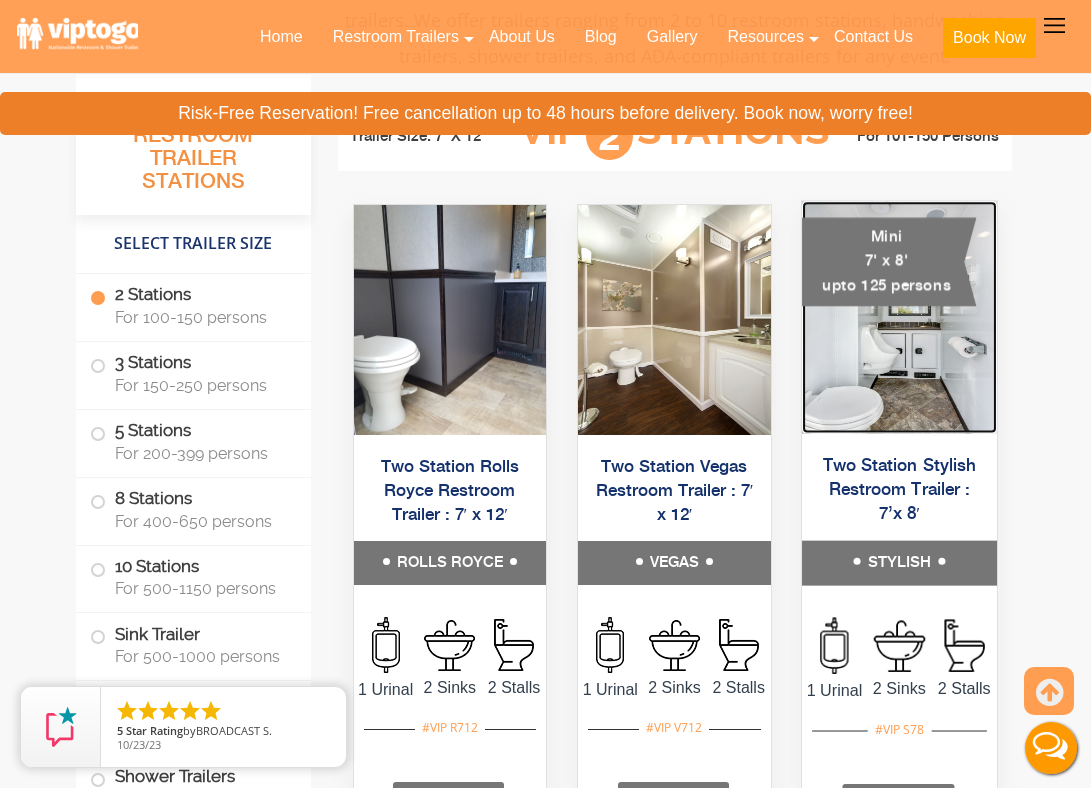 click at bounding box center (899, 317) 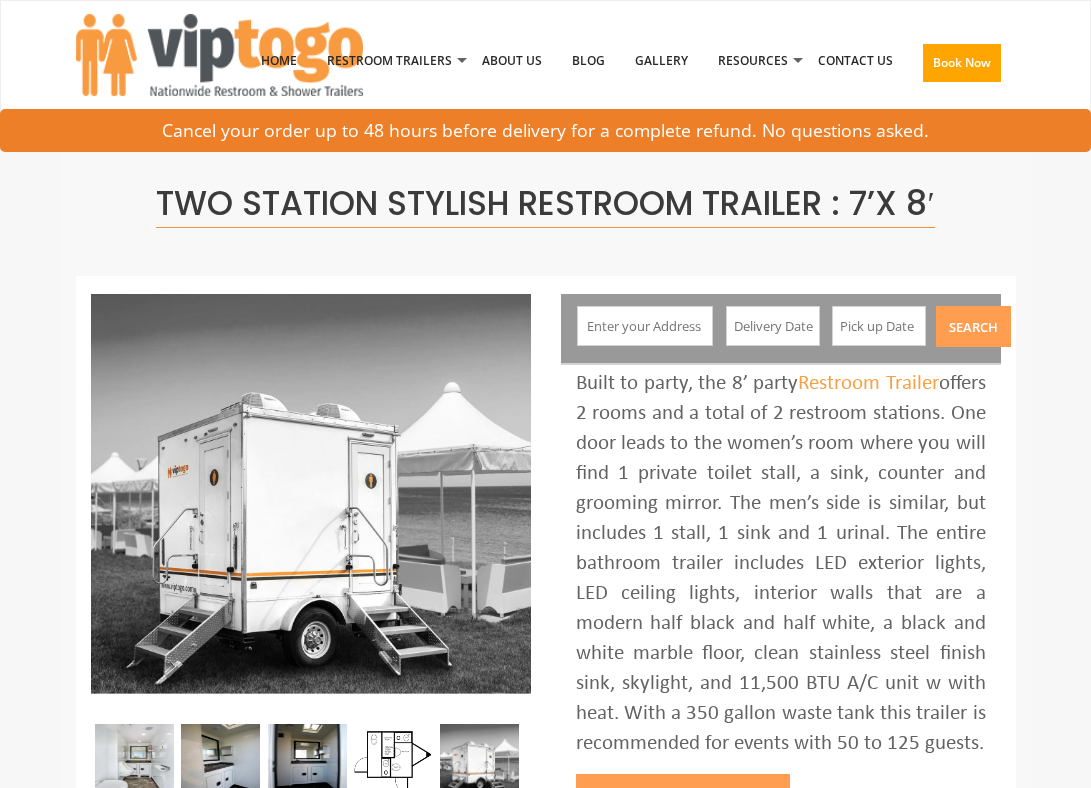 scroll, scrollTop: 0, scrollLeft: 0, axis: both 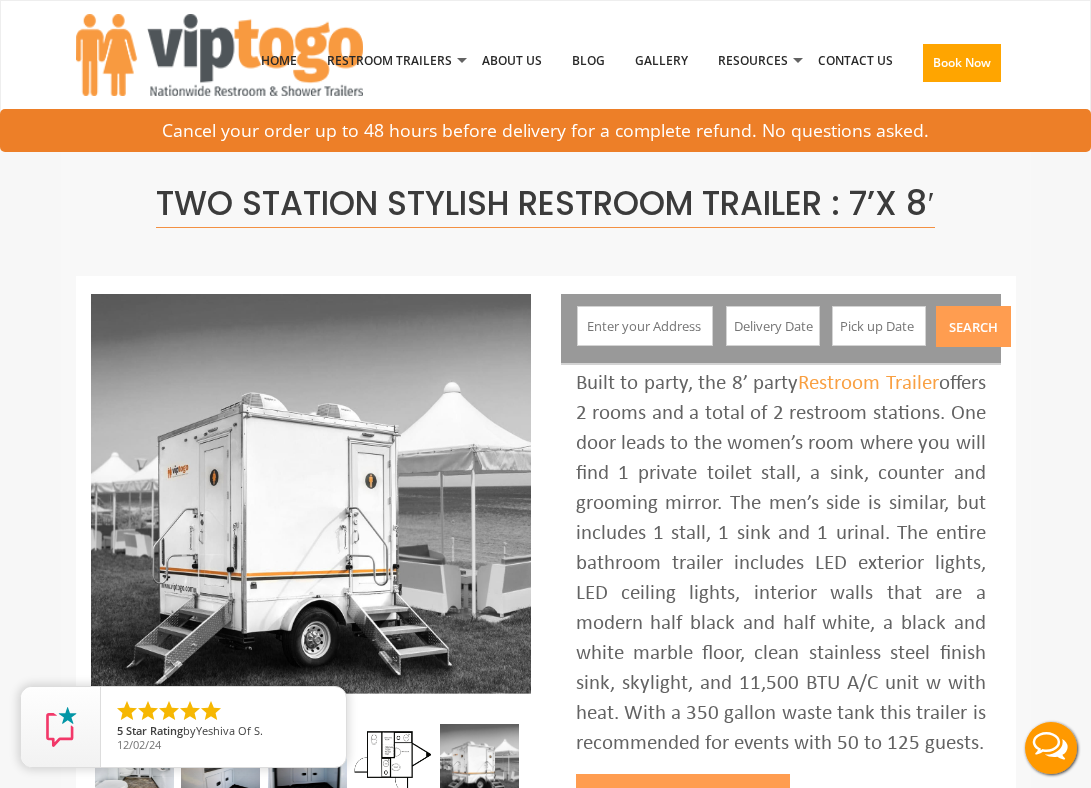 click at bounding box center [645, 326] 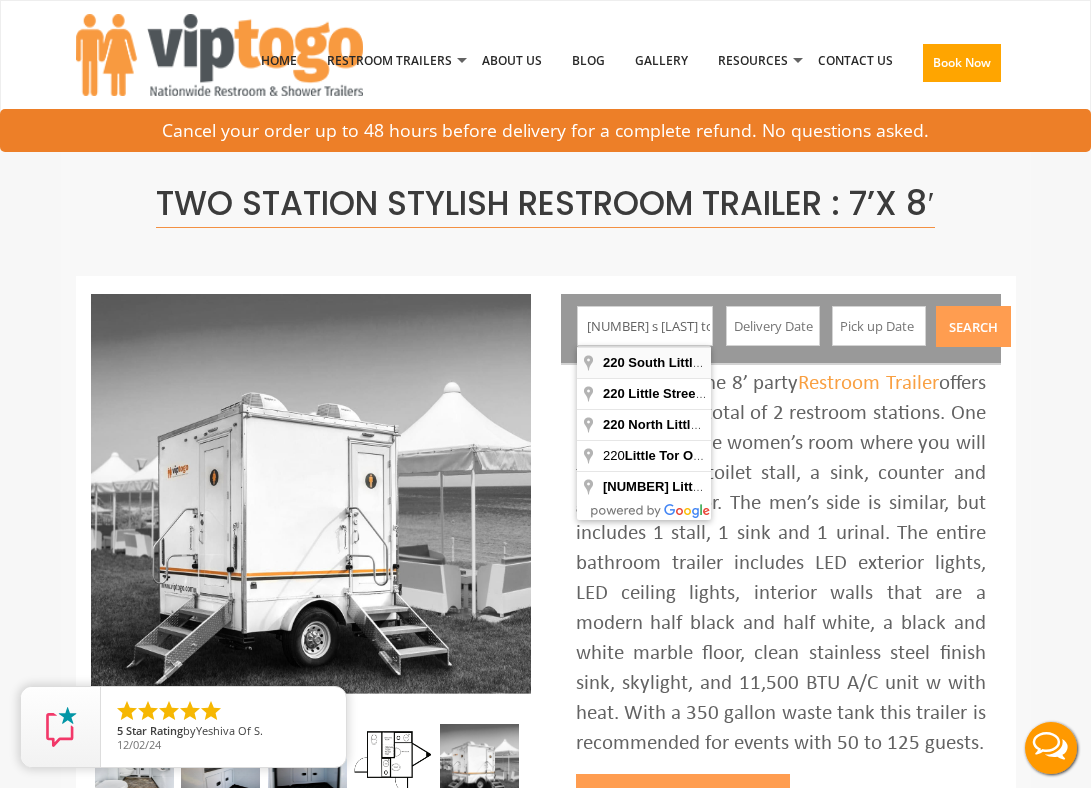 type on "220 South Little Tor Road, New City, NY, USA" 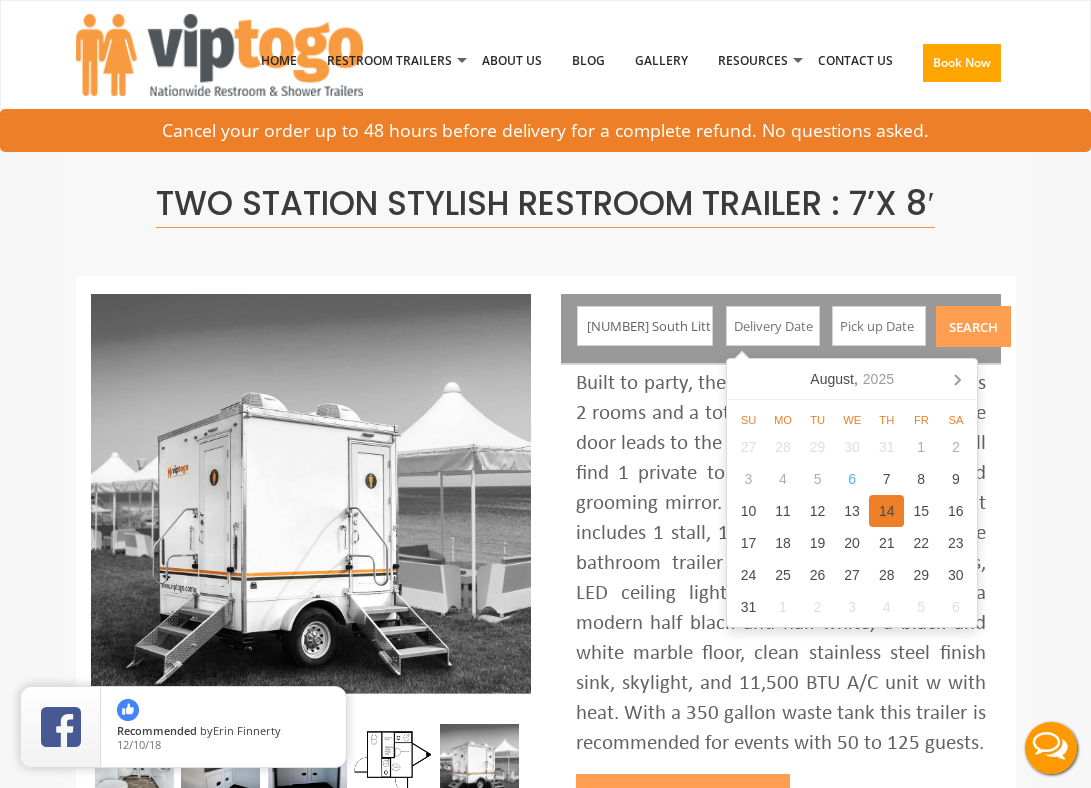 click on "14" at bounding box center (886, 511) 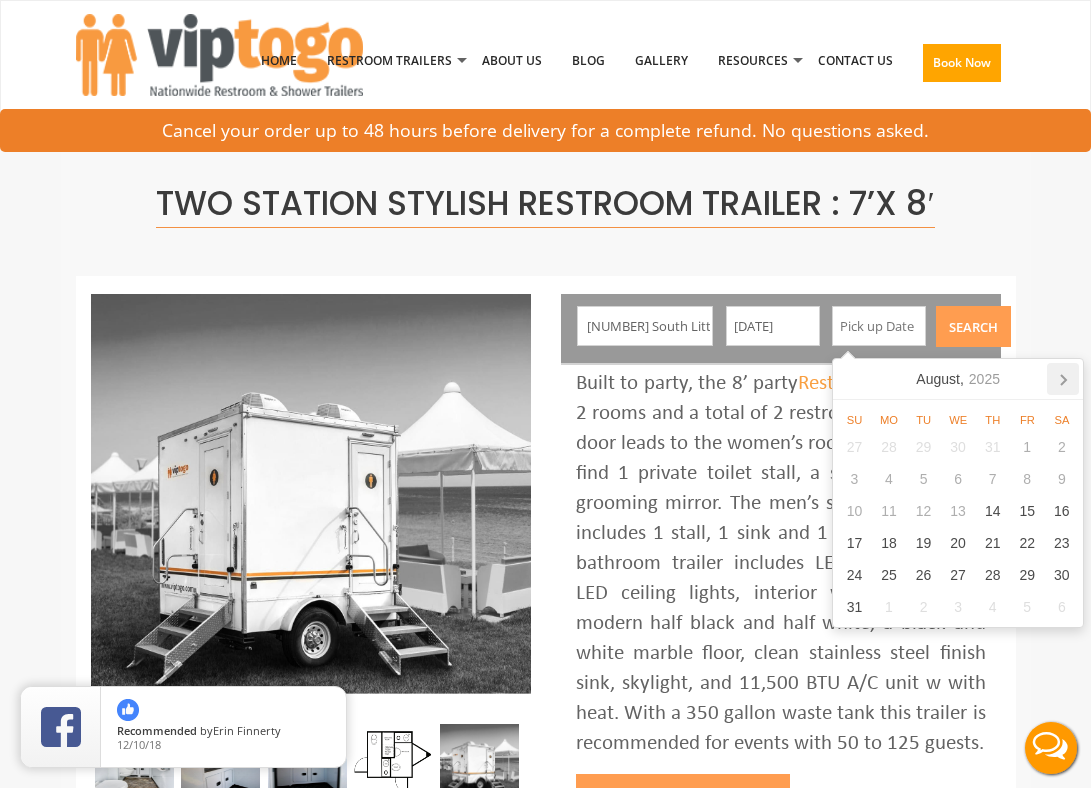 click 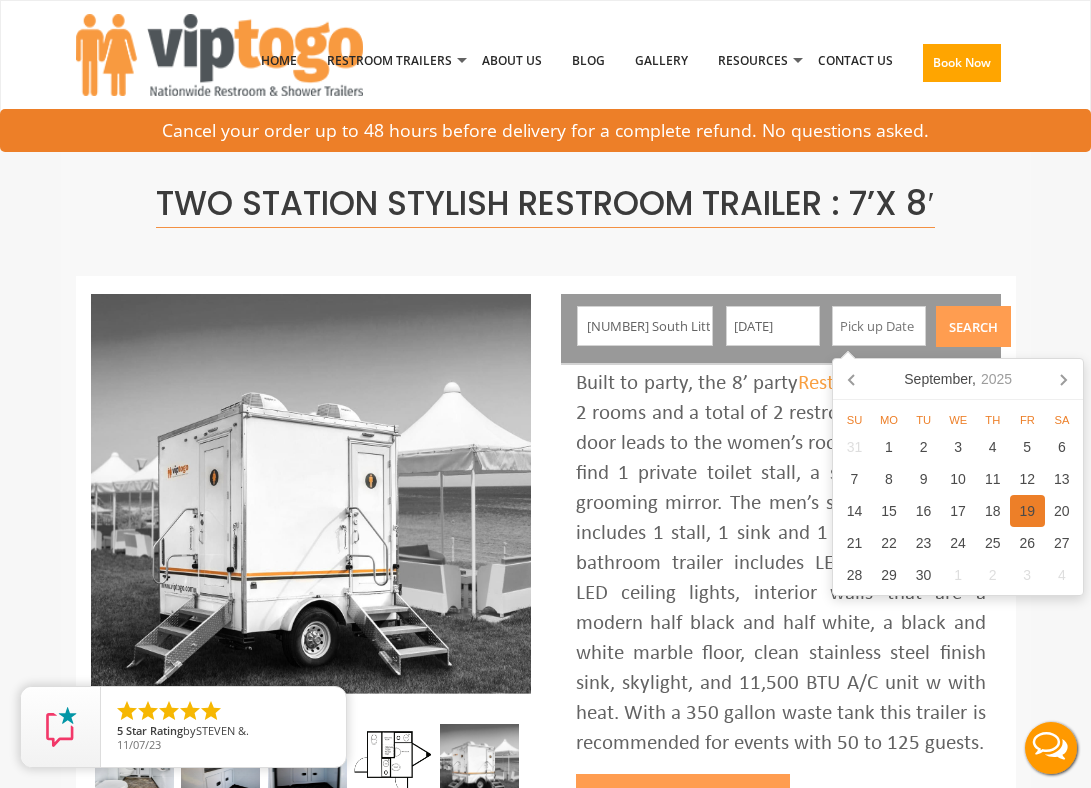 click on "19" at bounding box center (1027, 511) 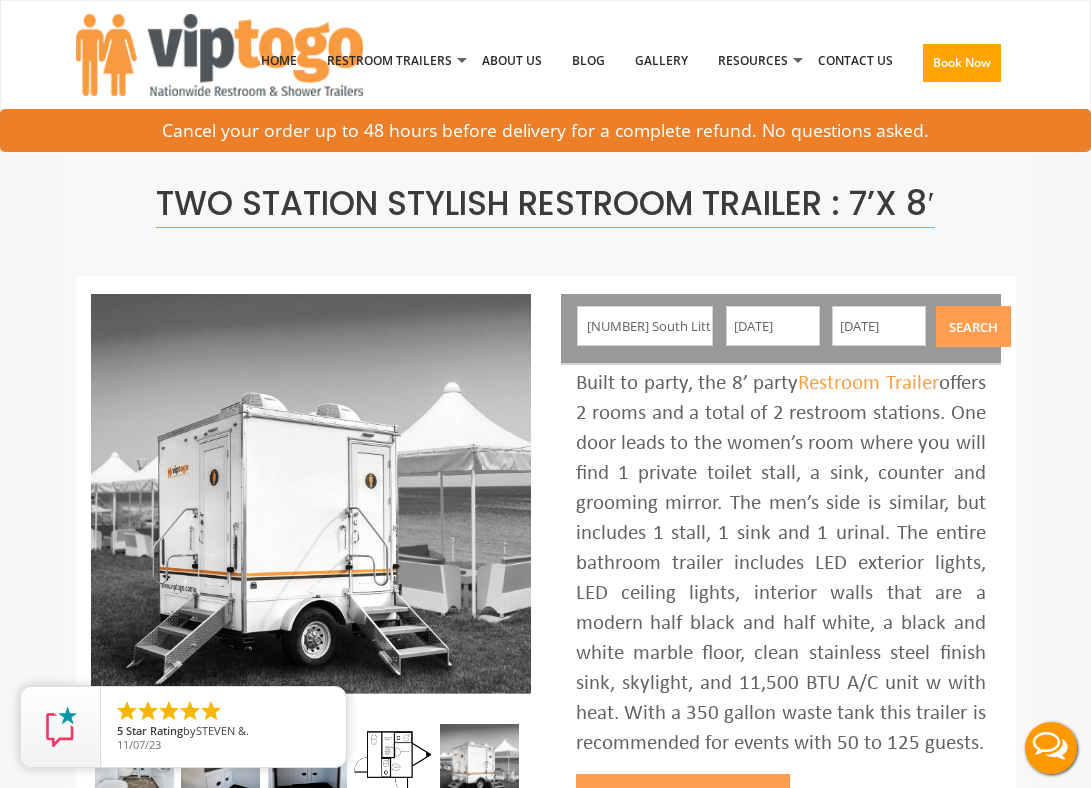 click on "Search" at bounding box center (973, 326) 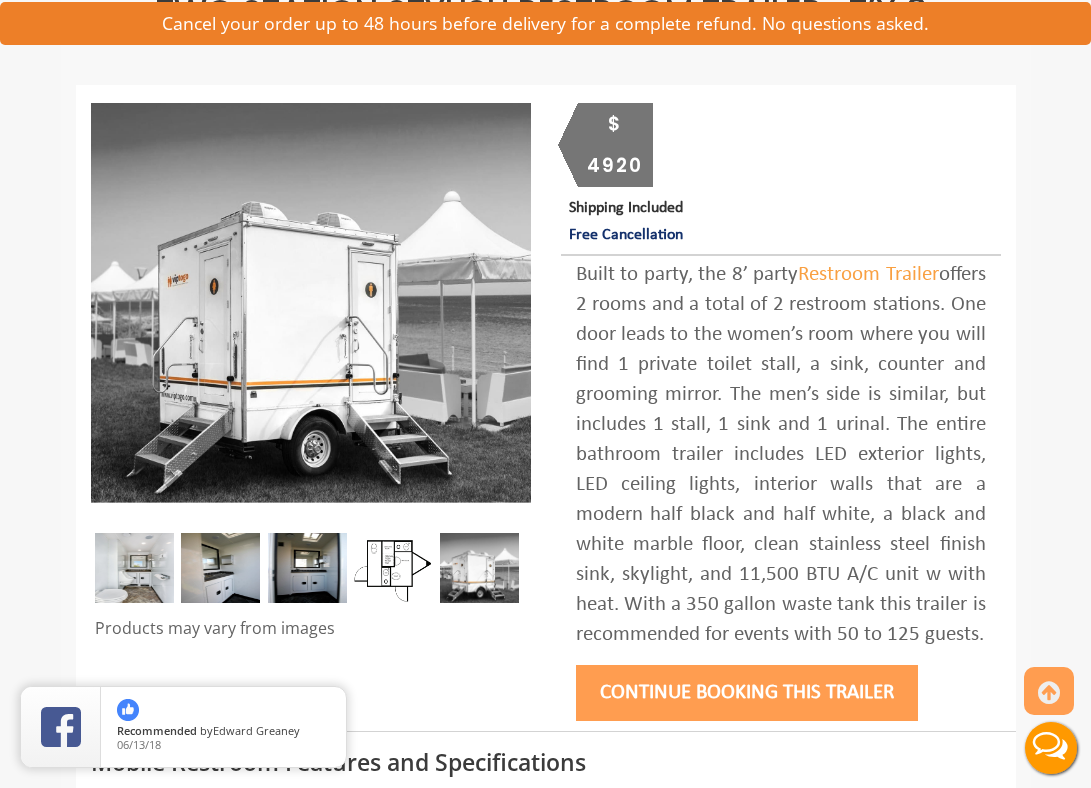scroll, scrollTop: 186, scrollLeft: 0, axis: vertical 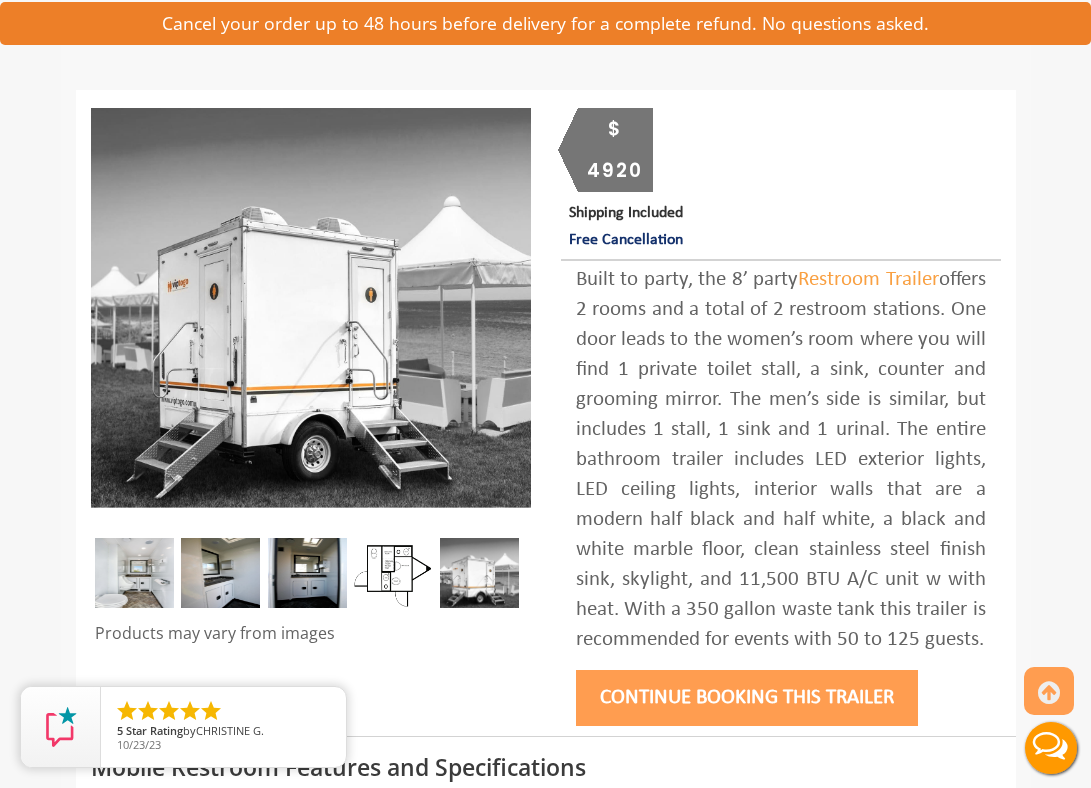click on "$ 4920" at bounding box center [615, 150] 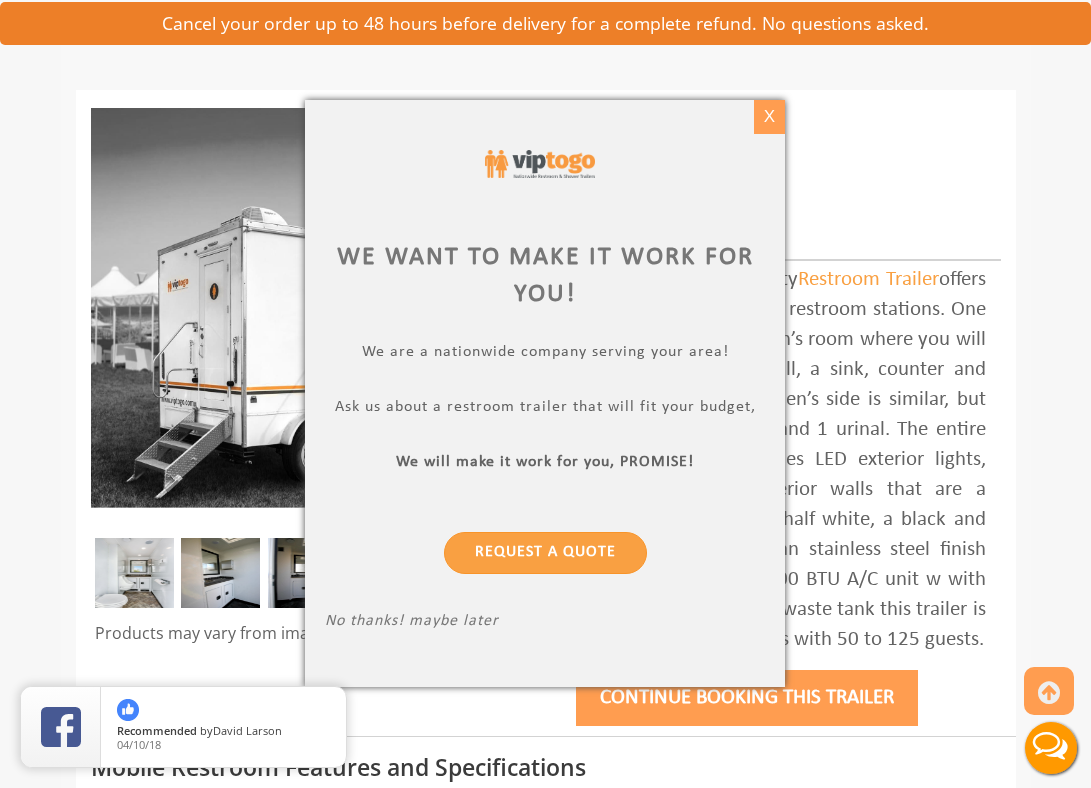 click on "X" at bounding box center (769, 117) 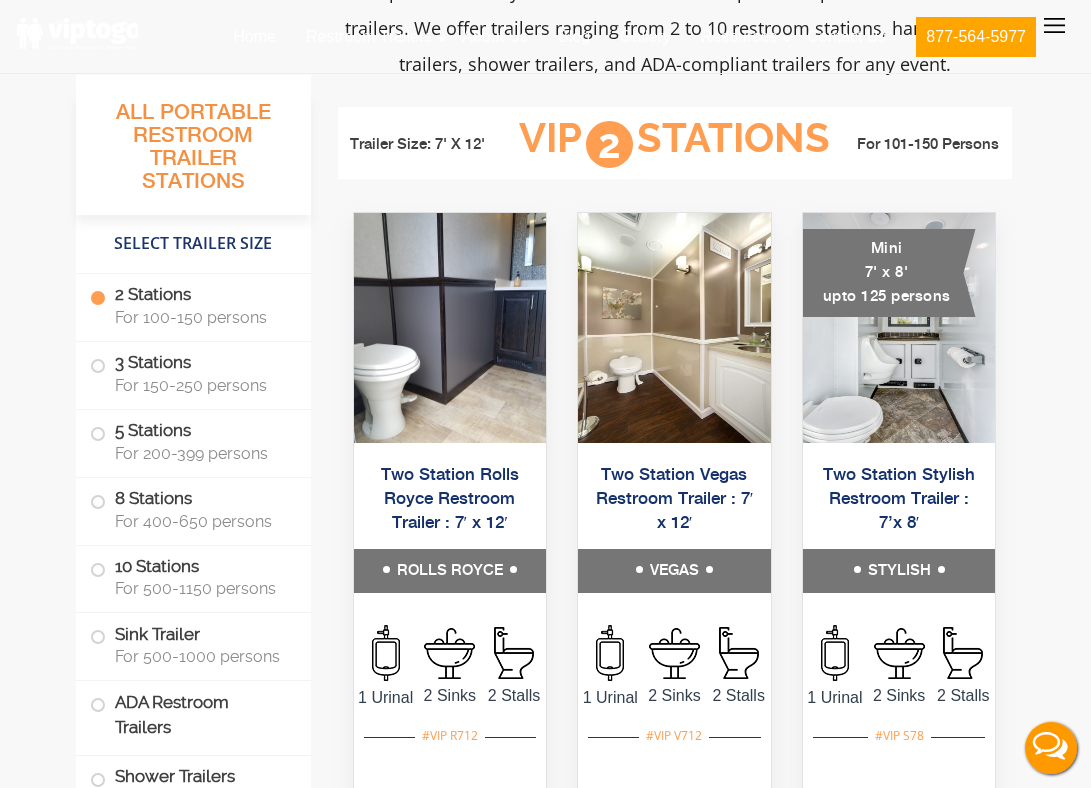 scroll, scrollTop: 921, scrollLeft: 0, axis: vertical 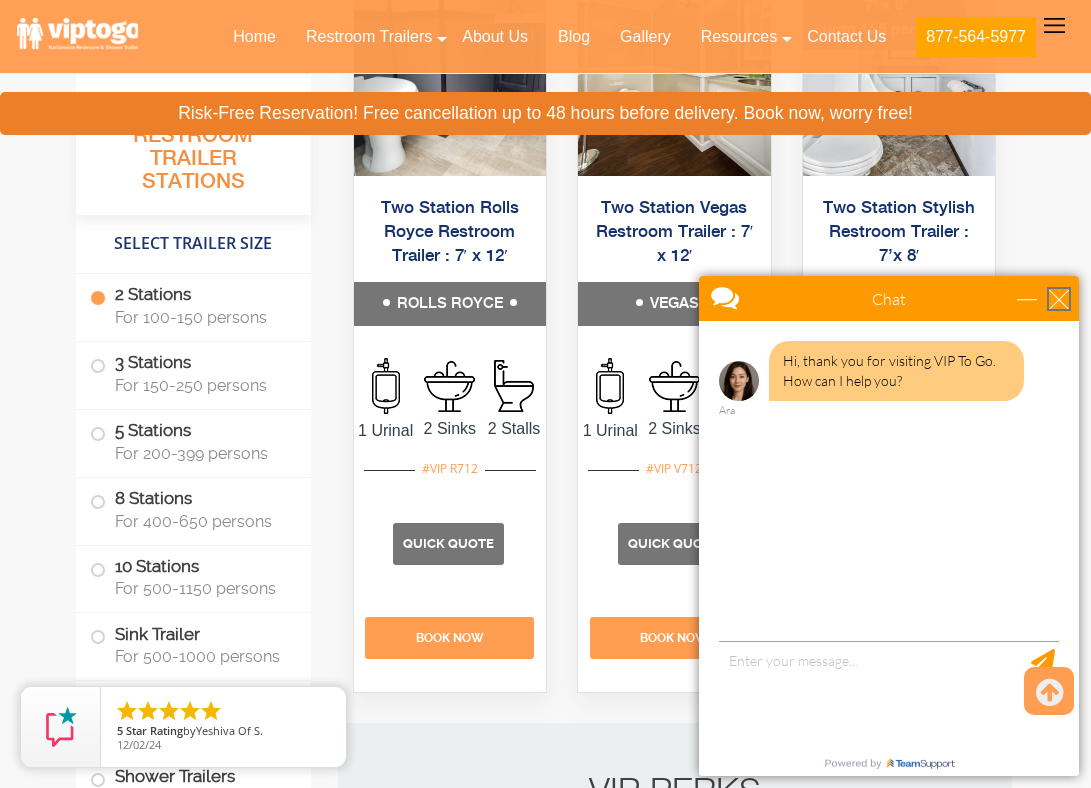 click at bounding box center (1059, 299) 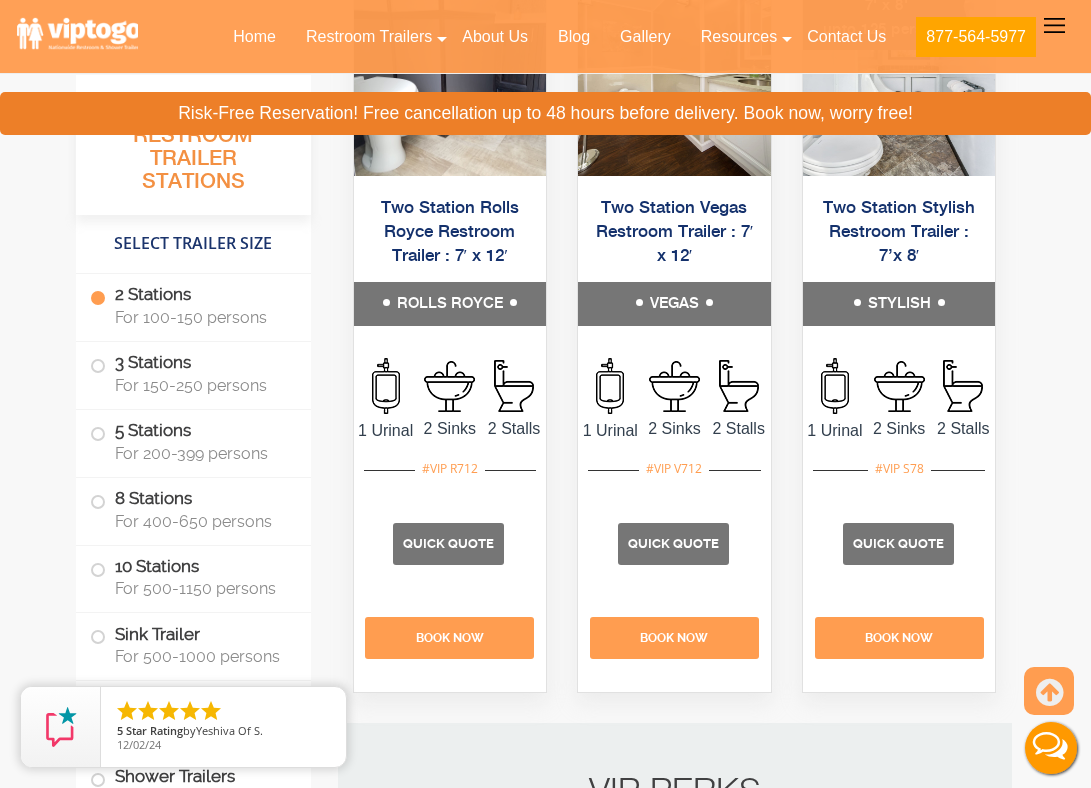 scroll, scrollTop: 0, scrollLeft: 0, axis: both 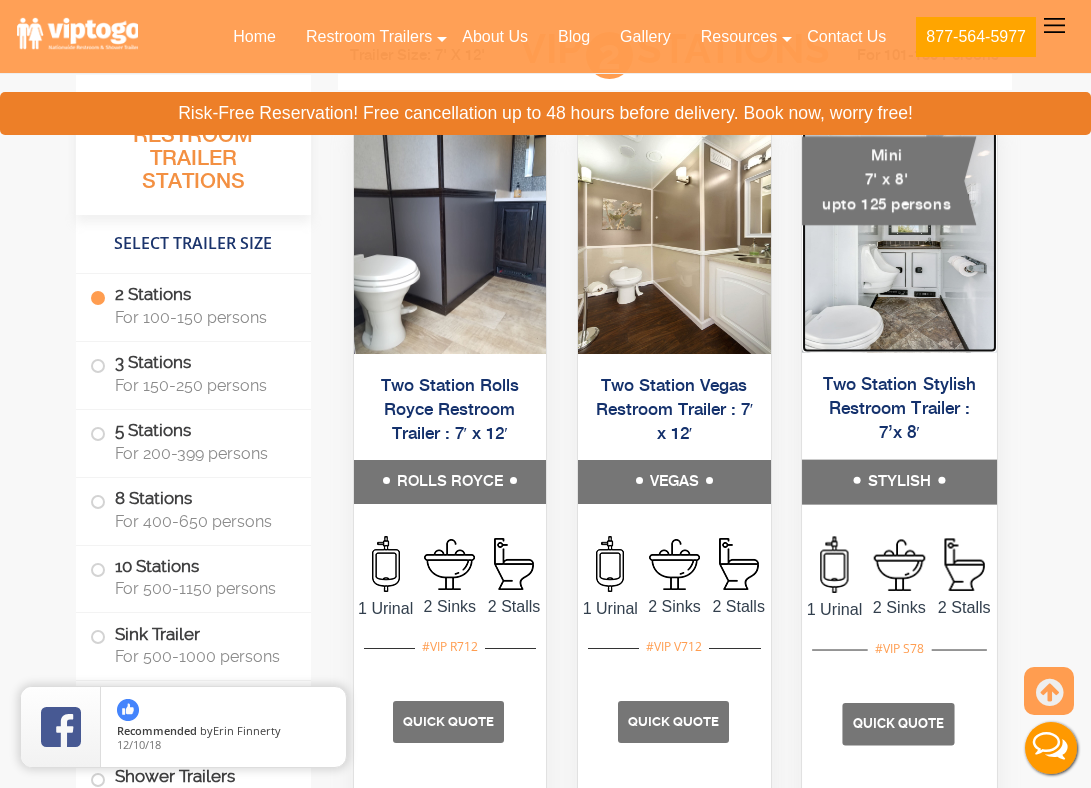 click at bounding box center [899, 236] 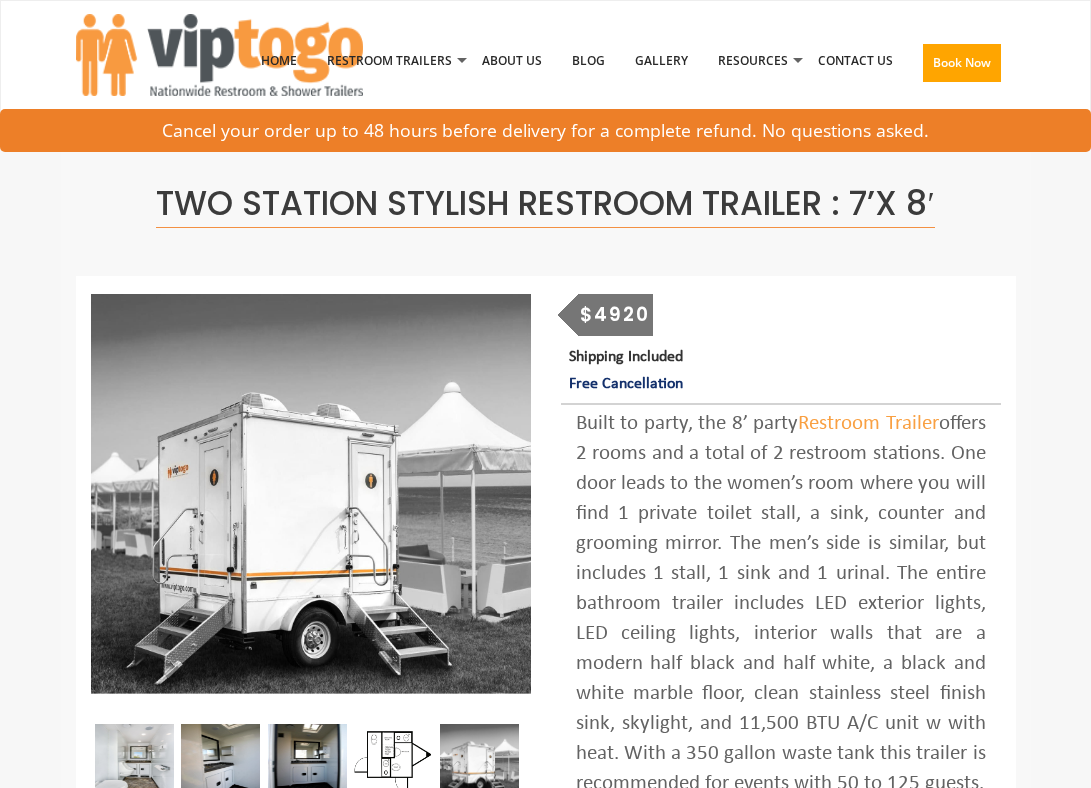 scroll, scrollTop: 0, scrollLeft: 0, axis: both 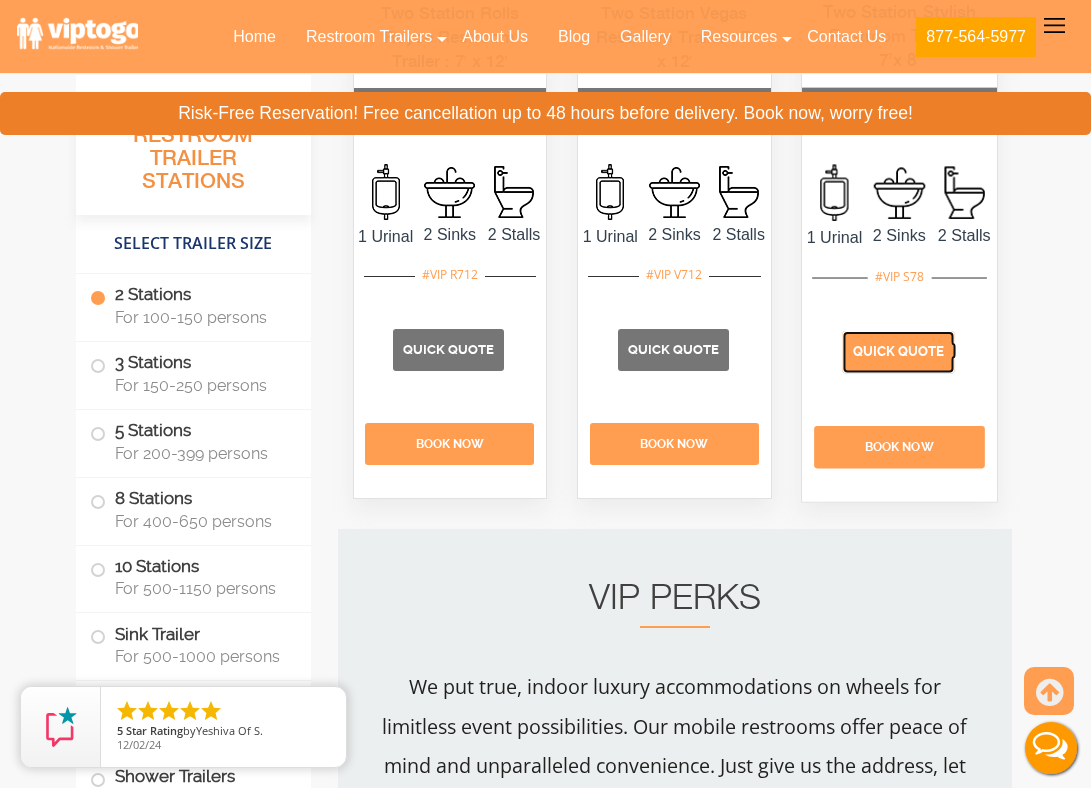click on "Quick Quote" at bounding box center (898, 351) 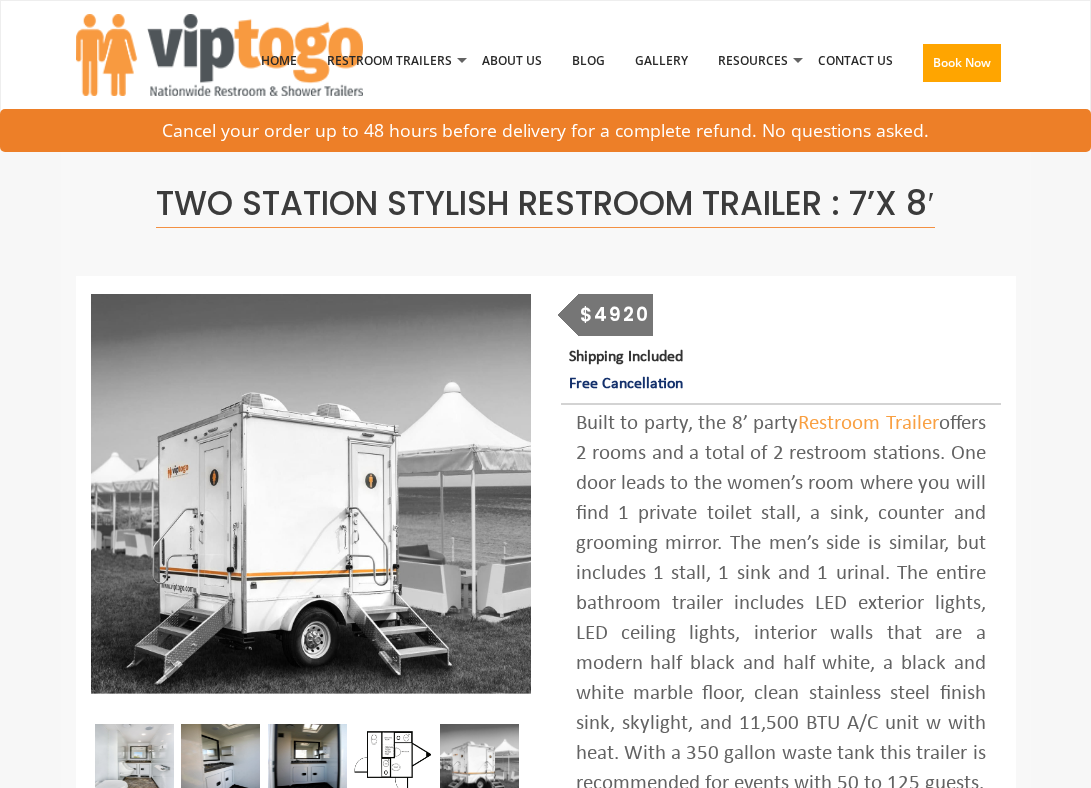 scroll, scrollTop: 0, scrollLeft: 0, axis: both 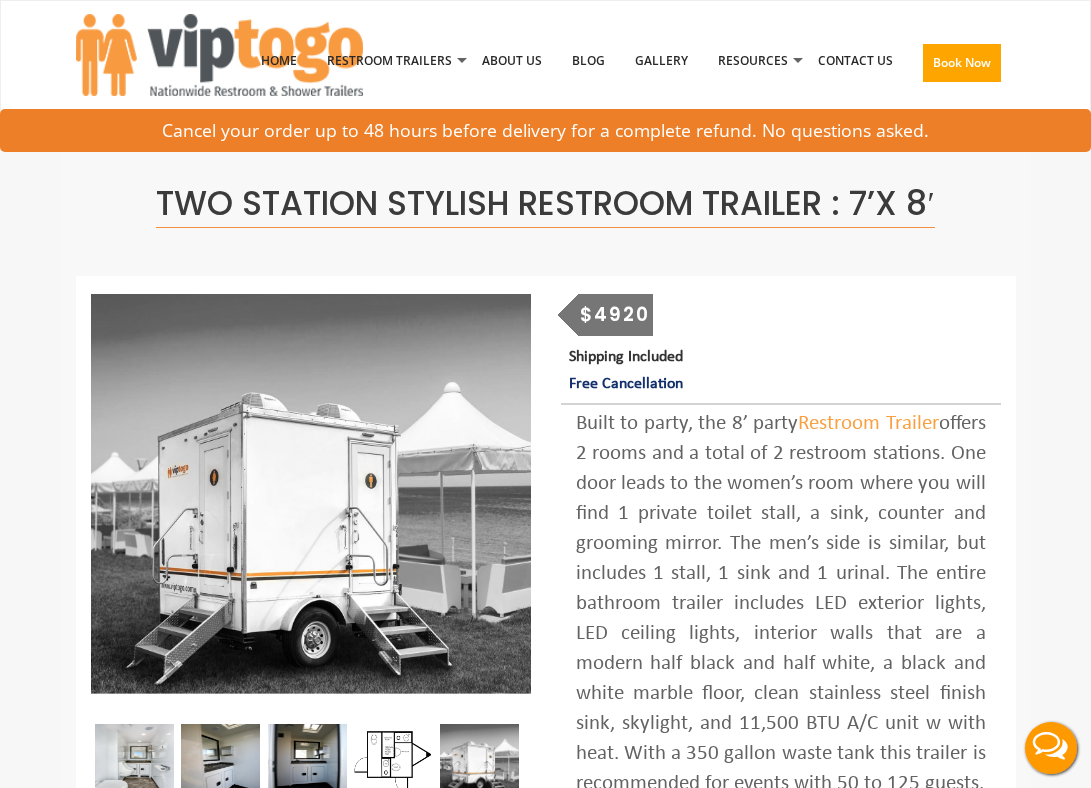 click on "$4920" at bounding box center (615, 315) 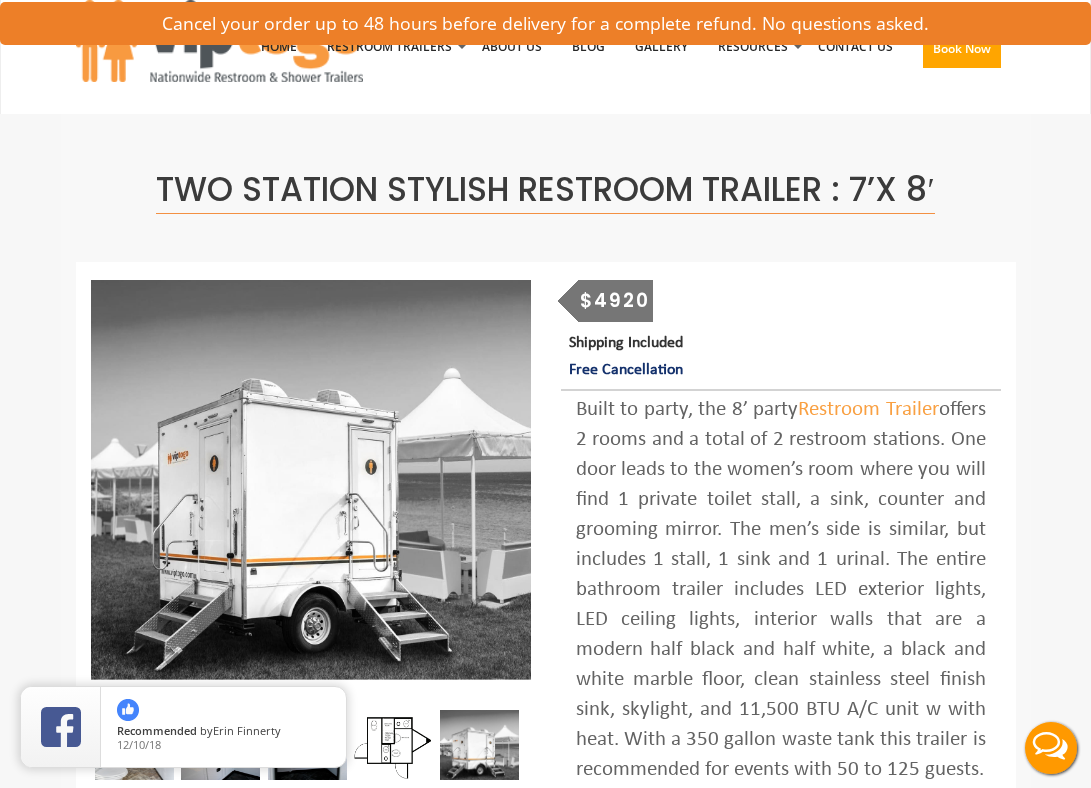 scroll, scrollTop: 0, scrollLeft: 0, axis: both 